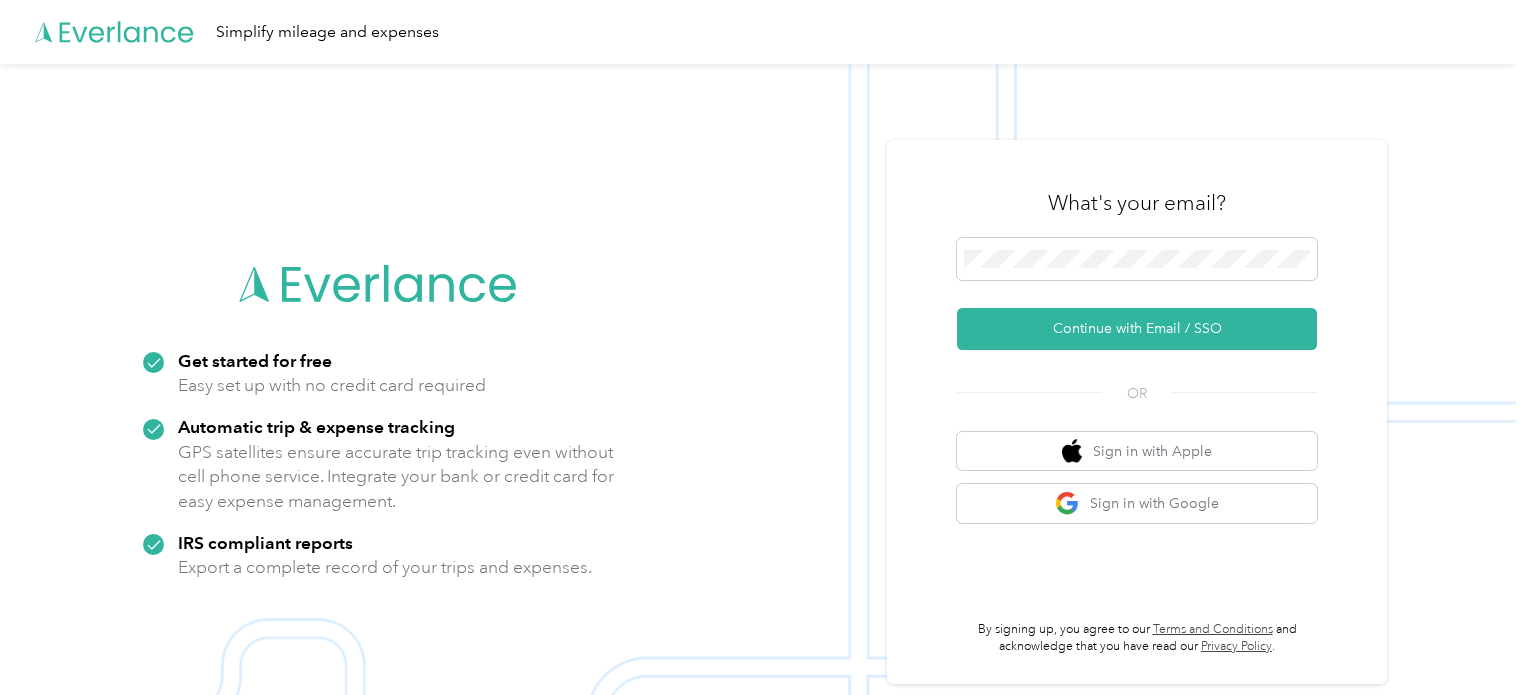 scroll, scrollTop: 0, scrollLeft: 0, axis: both 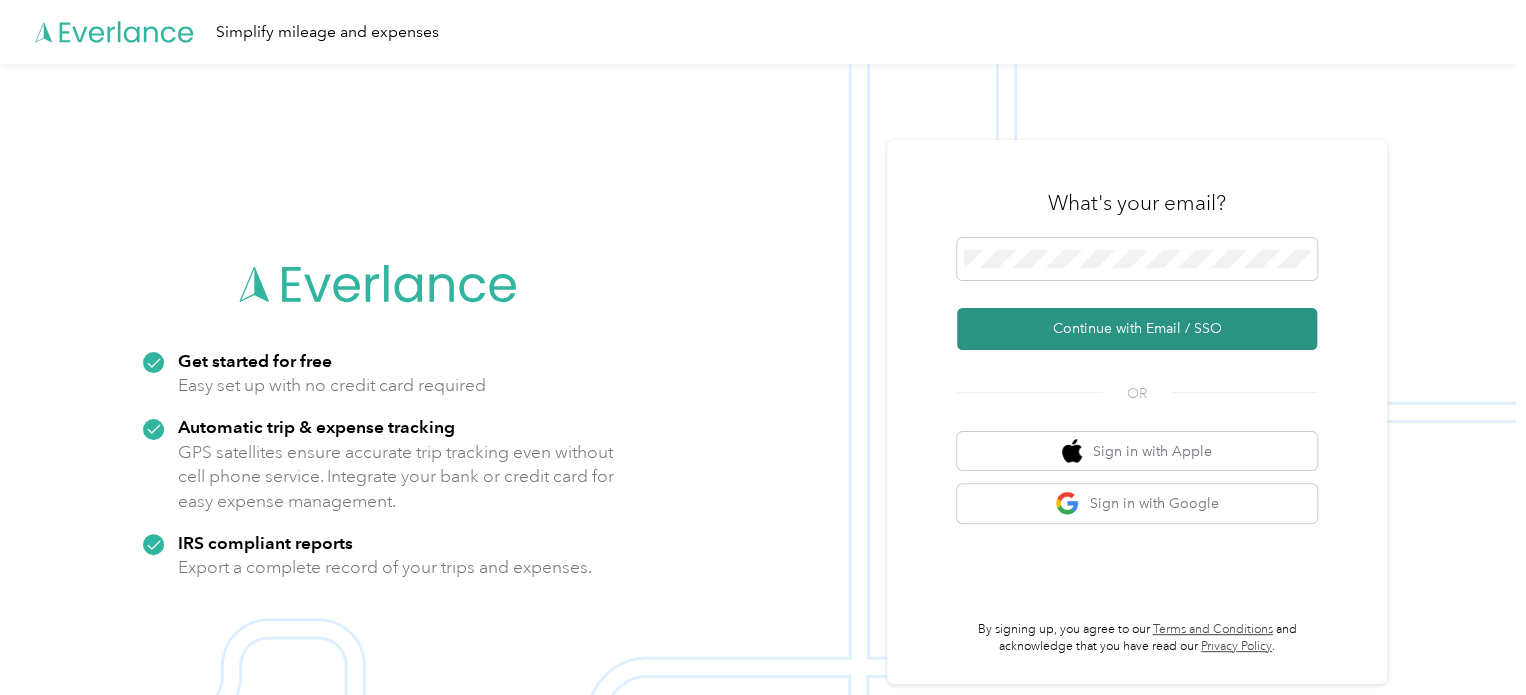click on "Continue with Email / SSO" at bounding box center [1137, 329] 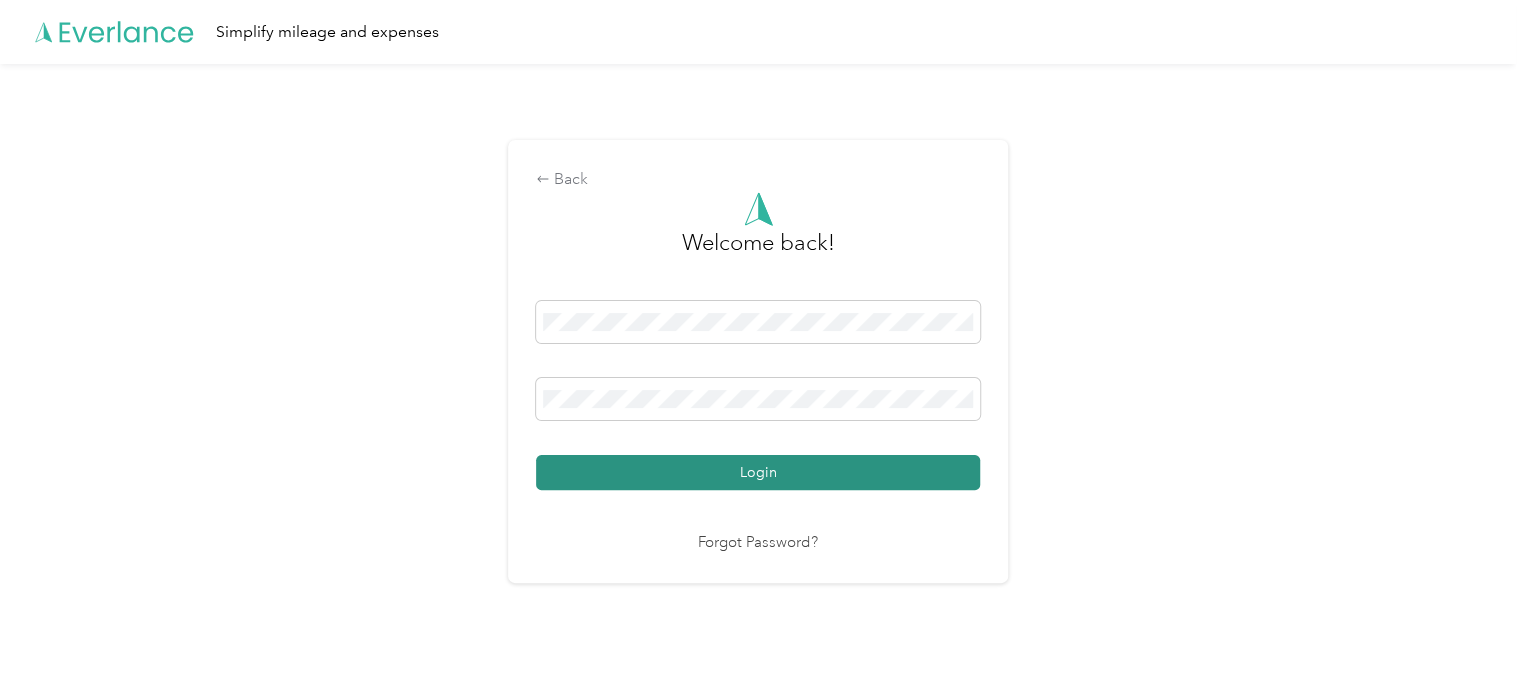 click on "Login" at bounding box center (758, 472) 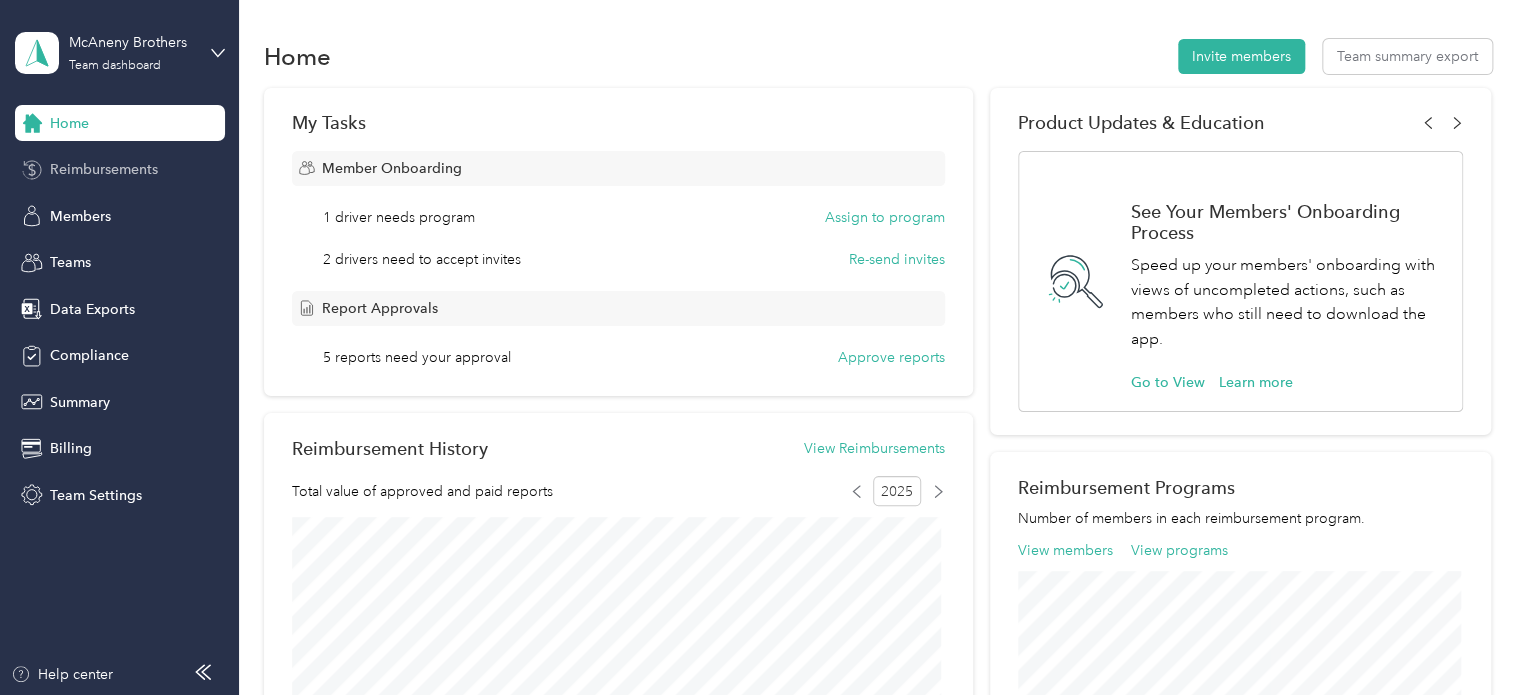 click on "Reimbursements" at bounding box center [104, 169] 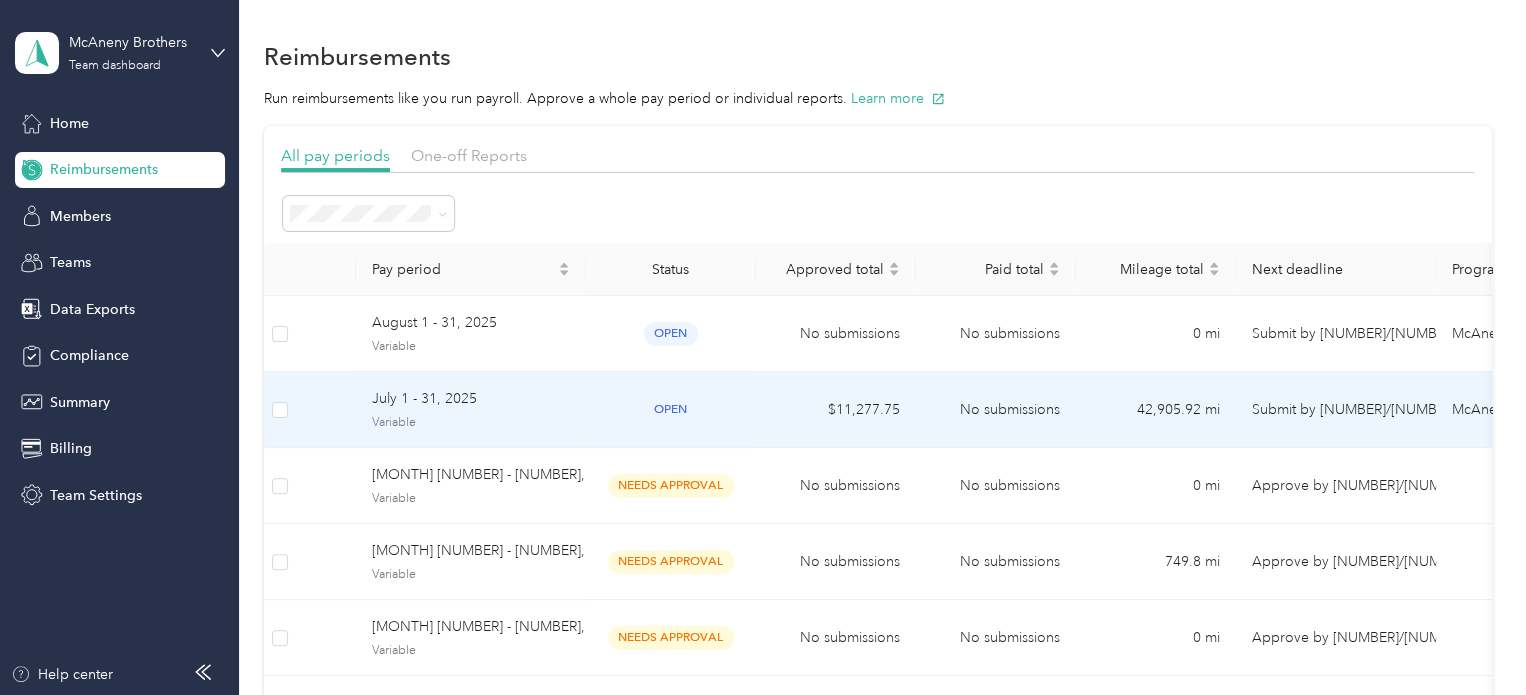 click on "July 1 - 31, 2025" at bounding box center [471, 399] 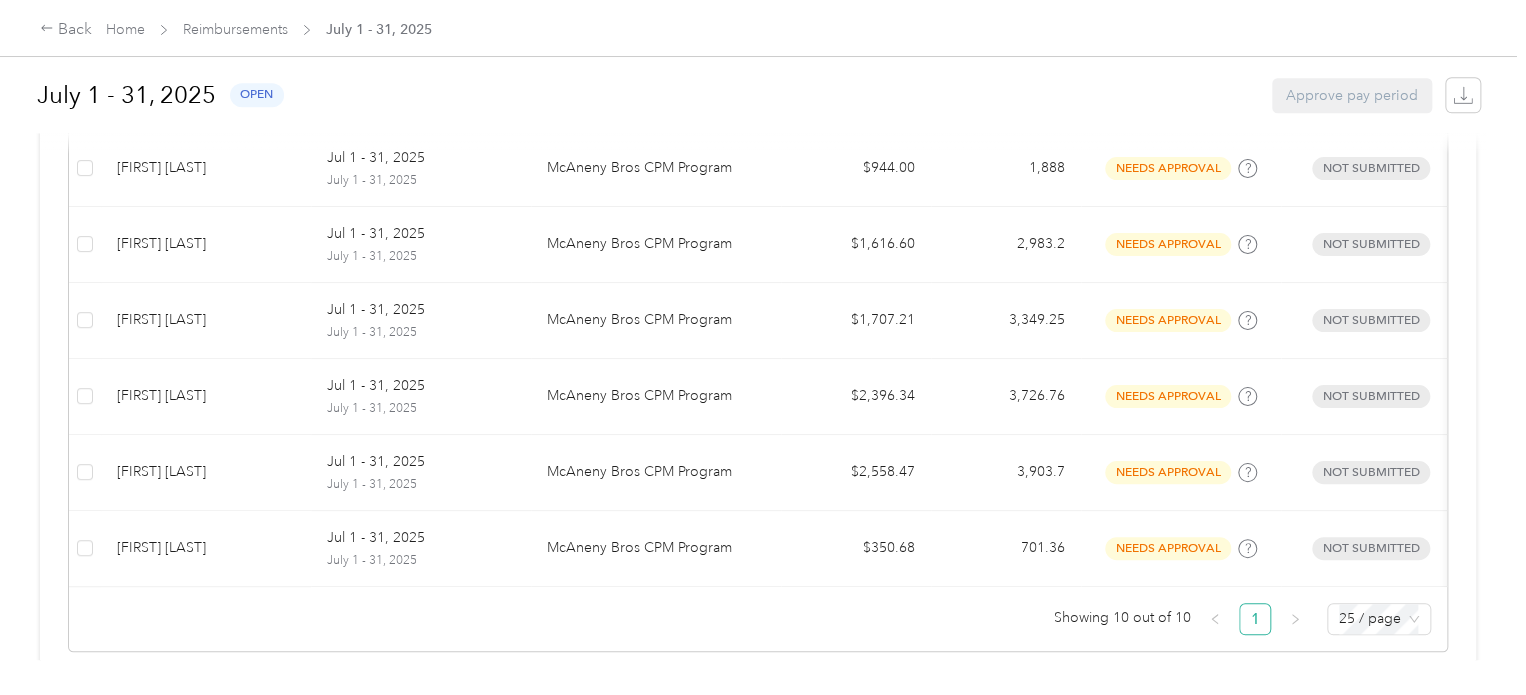 scroll, scrollTop: 835, scrollLeft: 0, axis: vertical 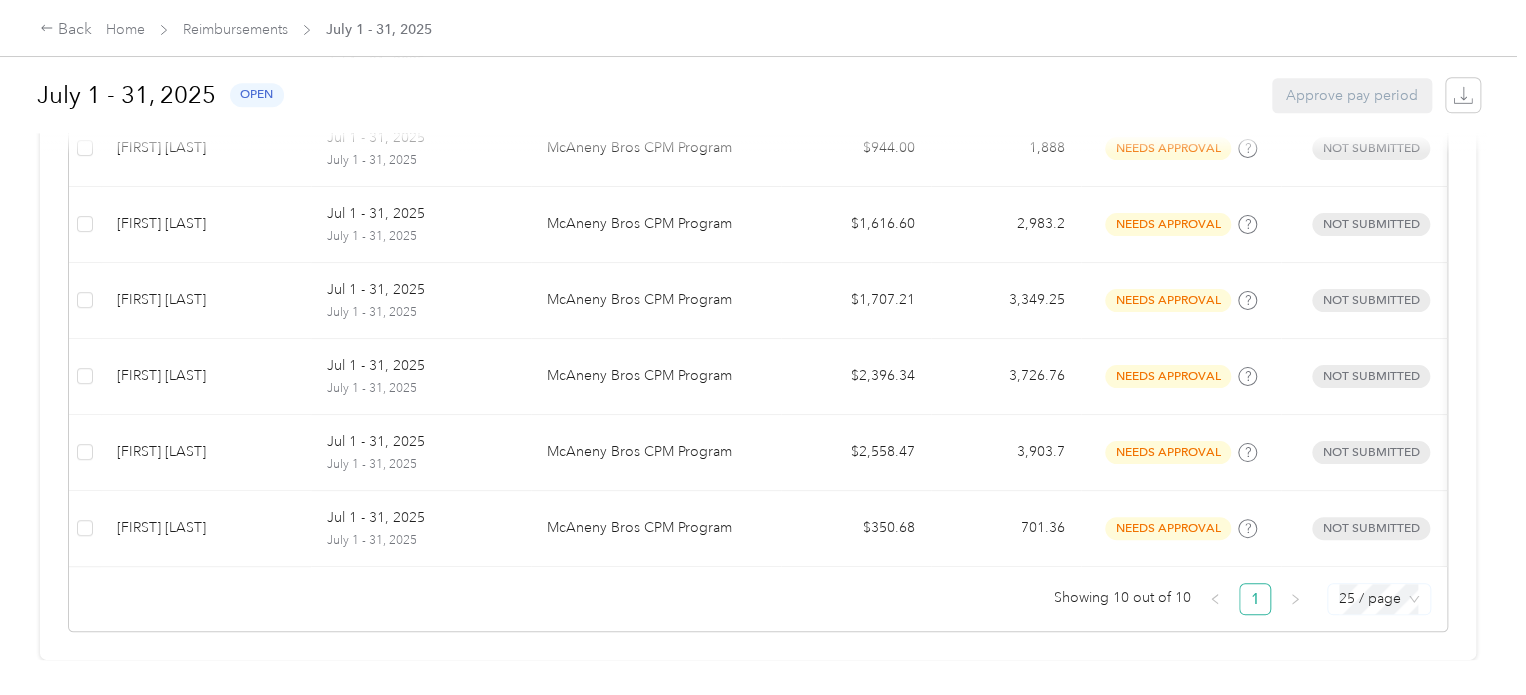 click on "25 / page" at bounding box center (1379, 599) 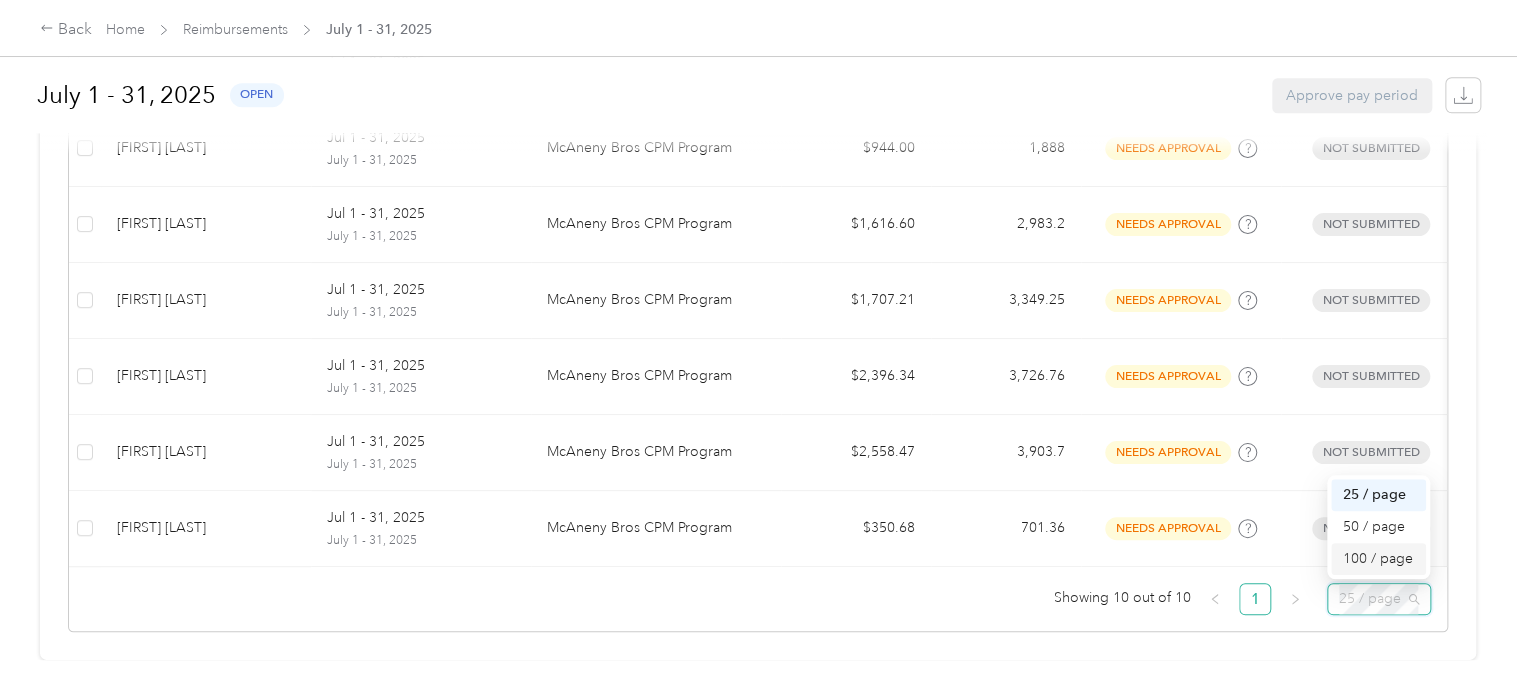 click on "100 / page" at bounding box center [1378, 559] 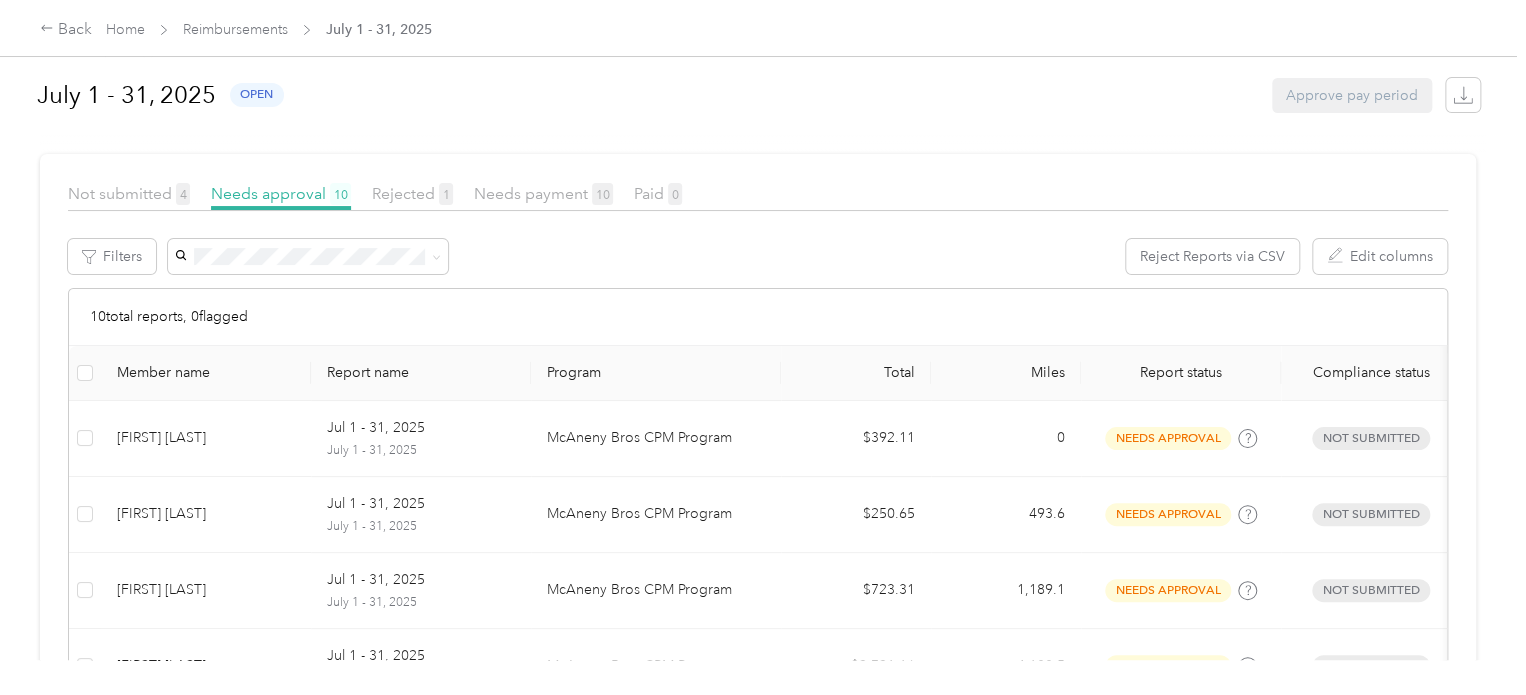 scroll, scrollTop: 212, scrollLeft: 0, axis: vertical 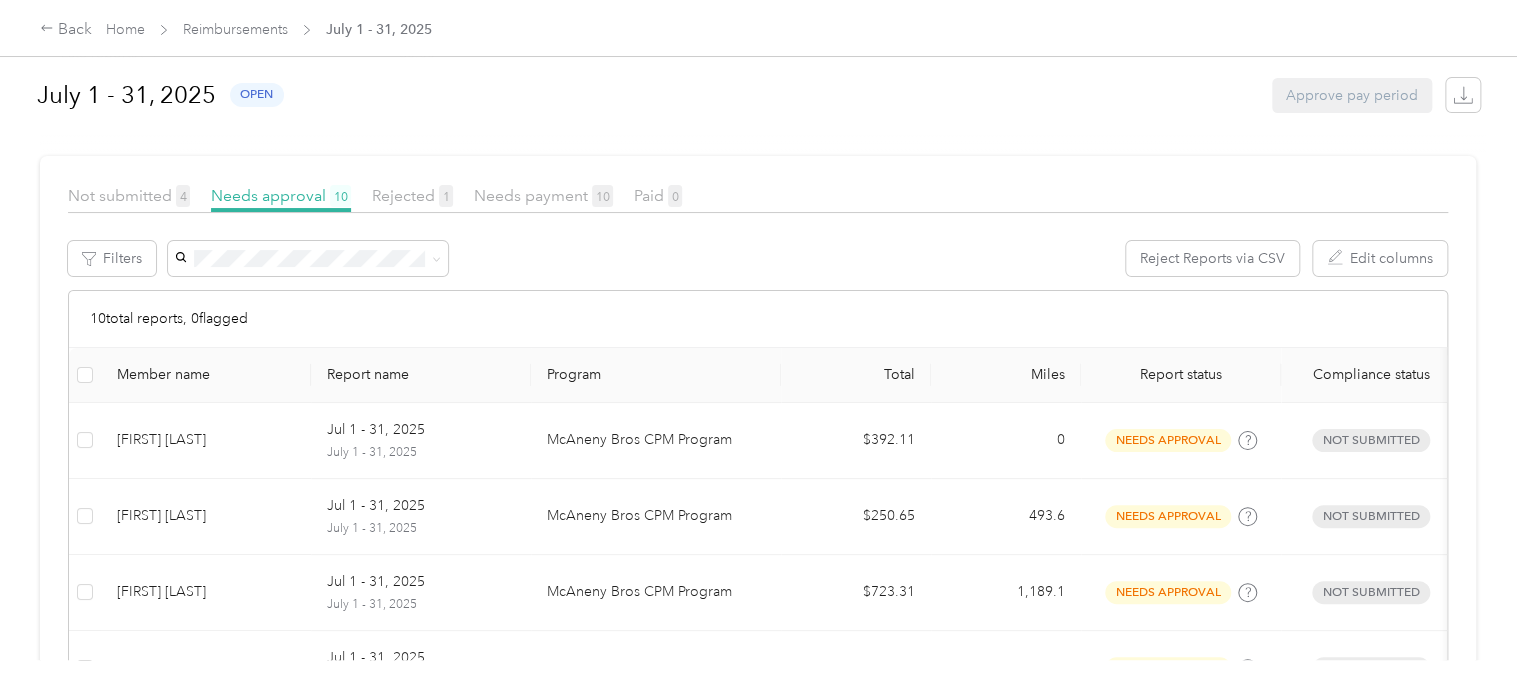 click on "[FIRST] [LAST] [MONTH] [NUMBER] - [NUMBER], [YEAR] [MONTH] [NUMBER] - [NUMBER], [YEAR] [BRAND] [PROGRAM] $[AMOUNT] [NUMBER] needs approval Not submitted [FIRST] [LAST] [MONTH] [NUMBER] - [NUMBER], [YEAR] [MONTH] [NUMBER] - [NUMBER], [YEAR] [BRAND] [PROGRAM] $[AMOUNT] [NUMBER] needs approval Not submitted [FIRST] [LAST] [MONTH] [NUMBER] - [NUMBER], [YEAR] [MONTH] [NUMBER] - [NUMBER], [YEAR] [BRAND] [PROGRAM] $[AMOUNT] [NUMBER] needs approval Not submitted [FIRST] [LAST] [MONTH] [NUMBER] - [NUMBER], [YEAR] [MONTH] [NUMBER] - [NUMBER], [YEAR] [BRAND] [PROGRAM] $[AMOUNT] [NUMBER] needs approval Not submitted [FIRST] [LAST] [MONTH] [NUMBER] - [NUMBER], [YEAR] [MONTH] [NUMBER] - [NUMBER], [YEAR] [BRAND] [PROGRAM] $[AMOUNT] [NUMBER] needs approval Not submitted" at bounding box center (758, 330) 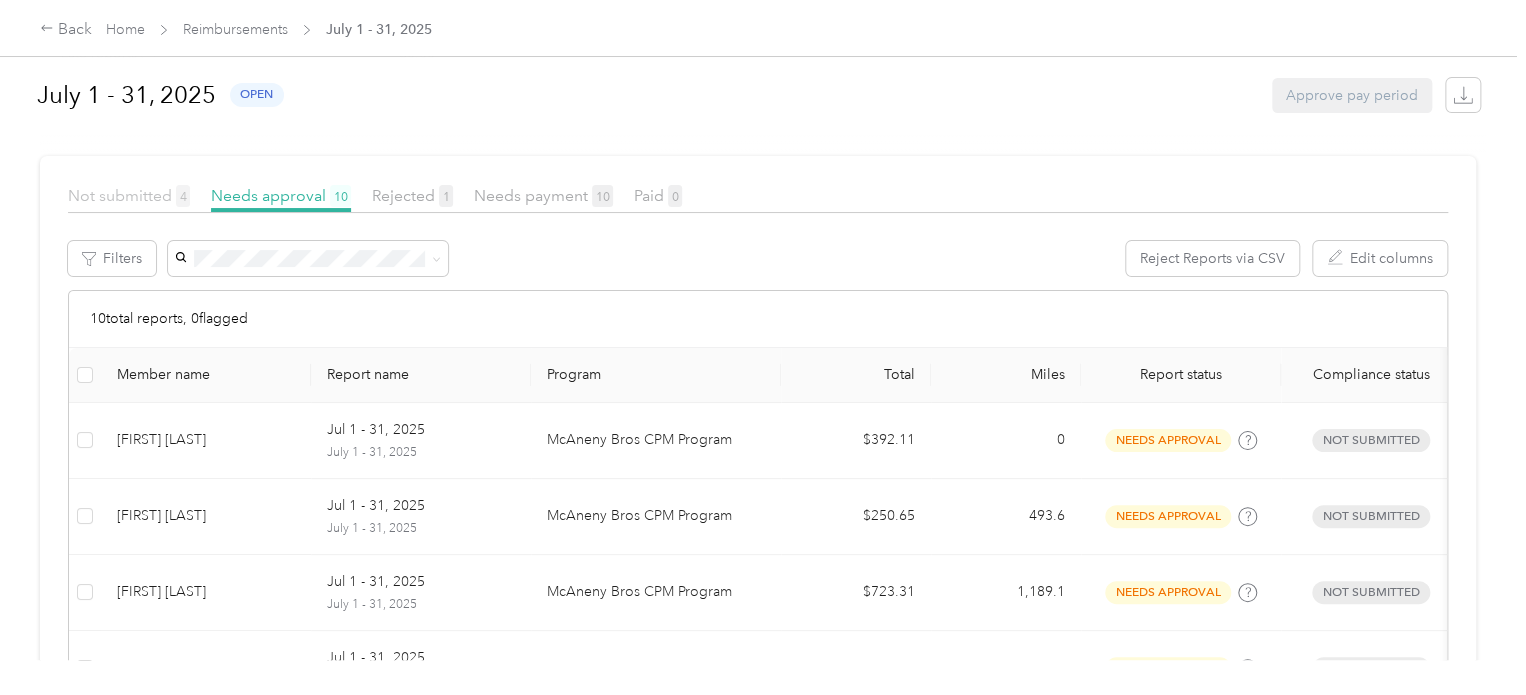 click on "Not submitted   4" at bounding box center (129, 195) 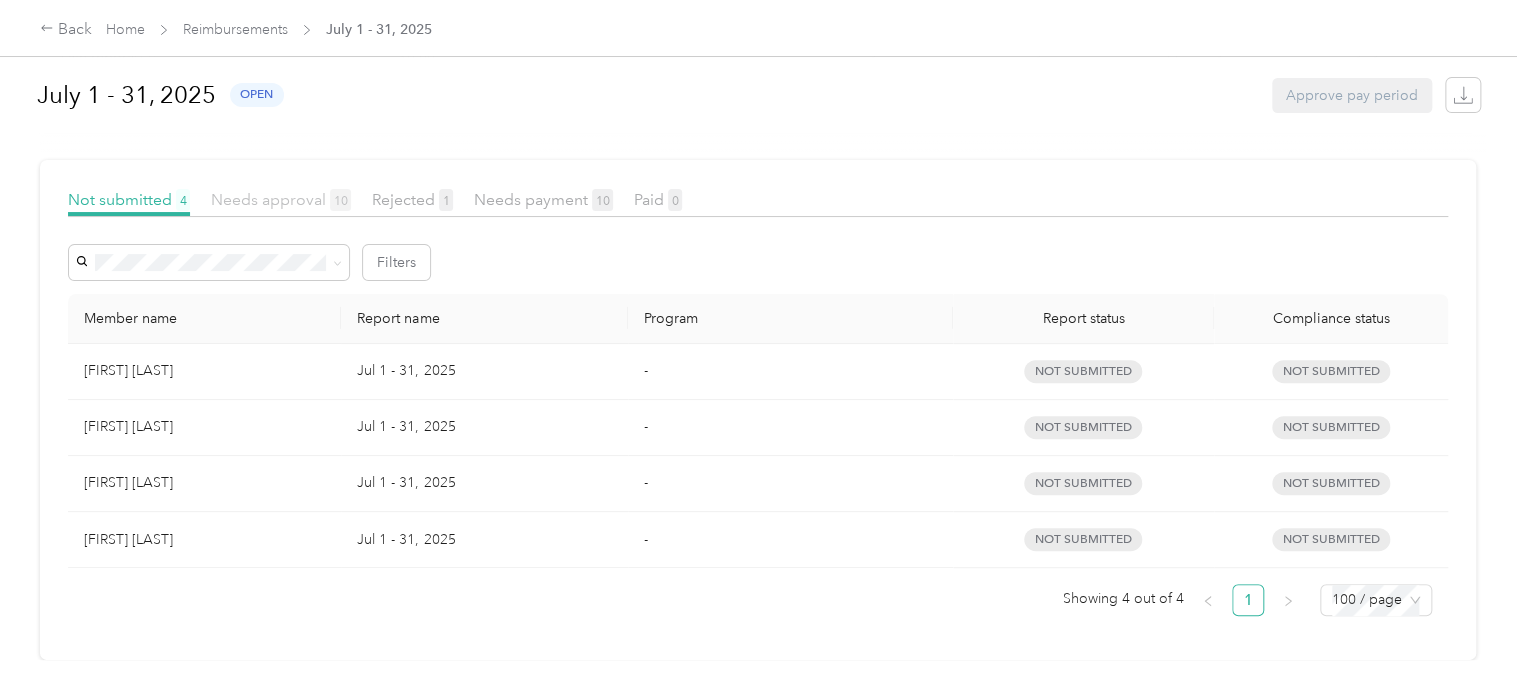 click on "Needs approval   10" at bounding box center (281, 199) 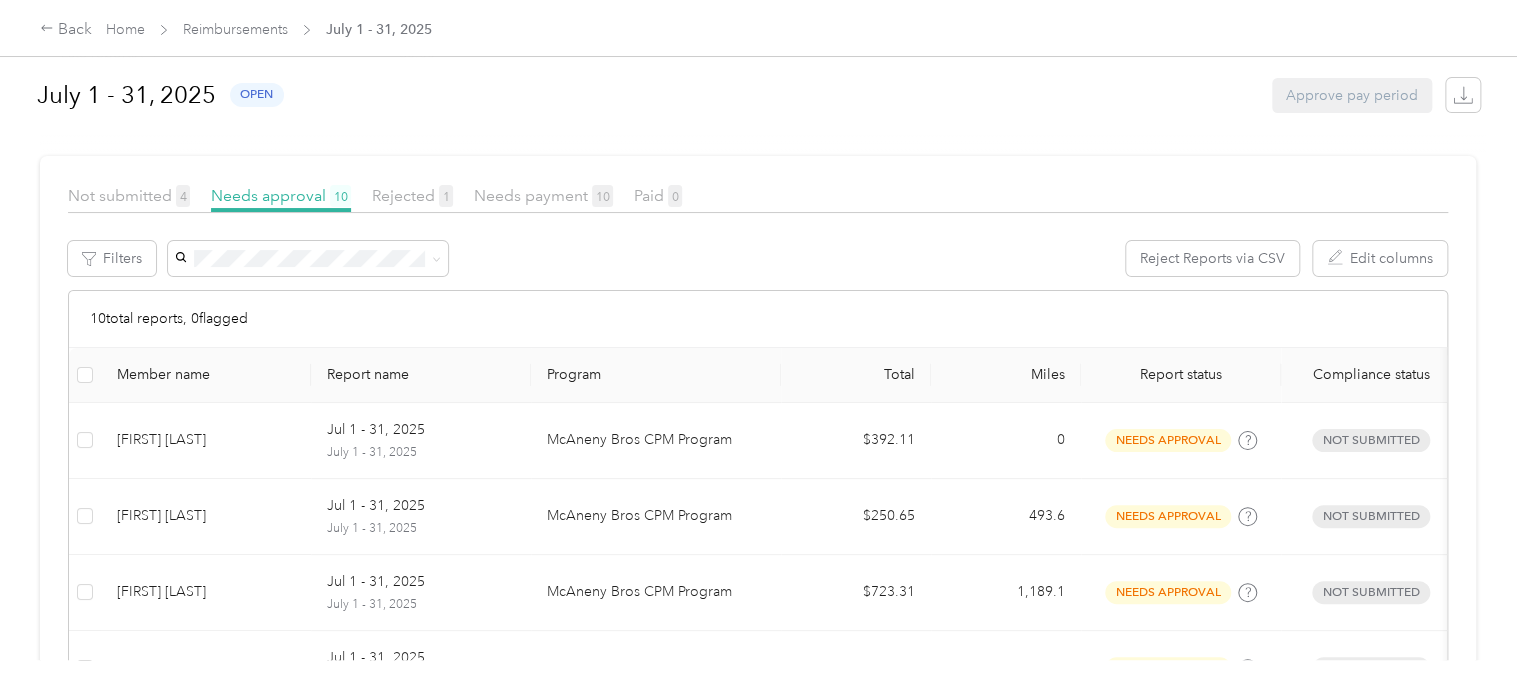 scroll, scrollTop: 0, scrollLeft: 0, axis: both 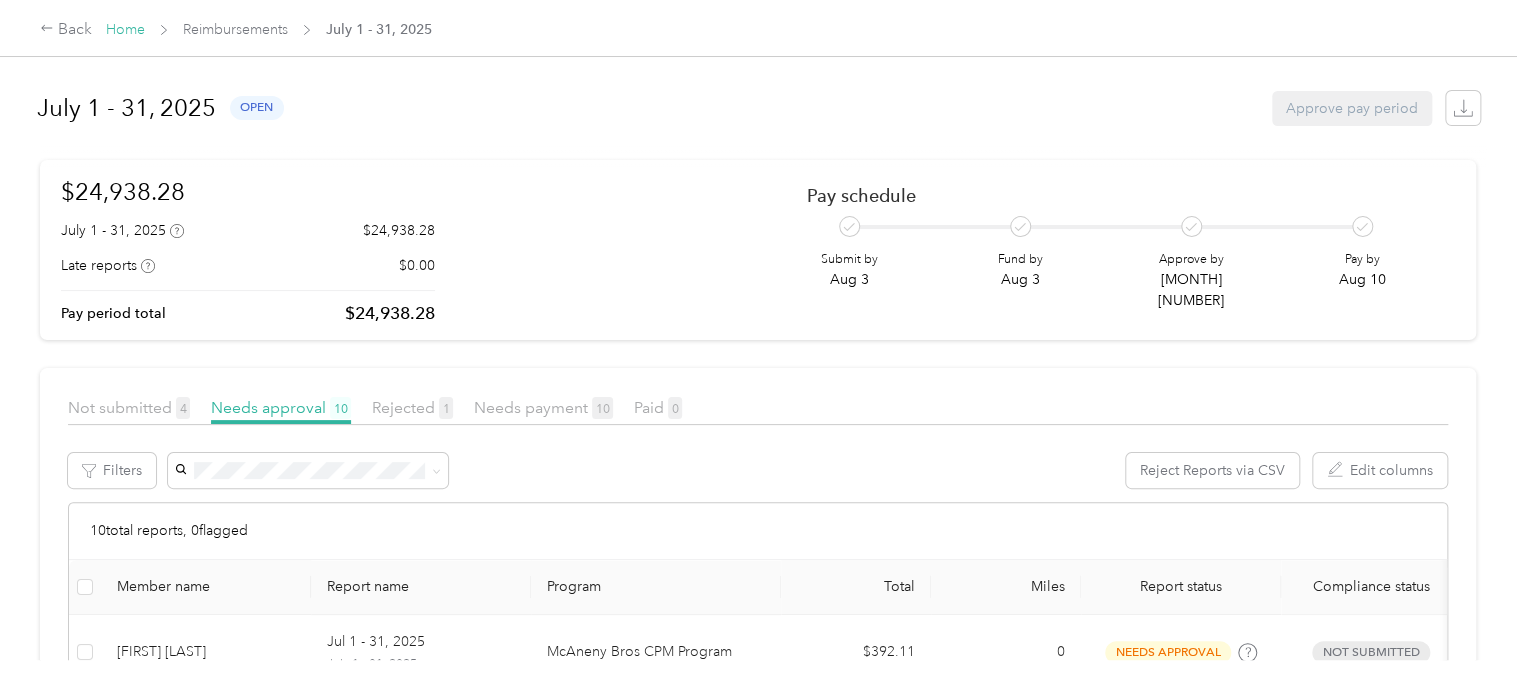 click on "Home" at bounding box center (125, 29) 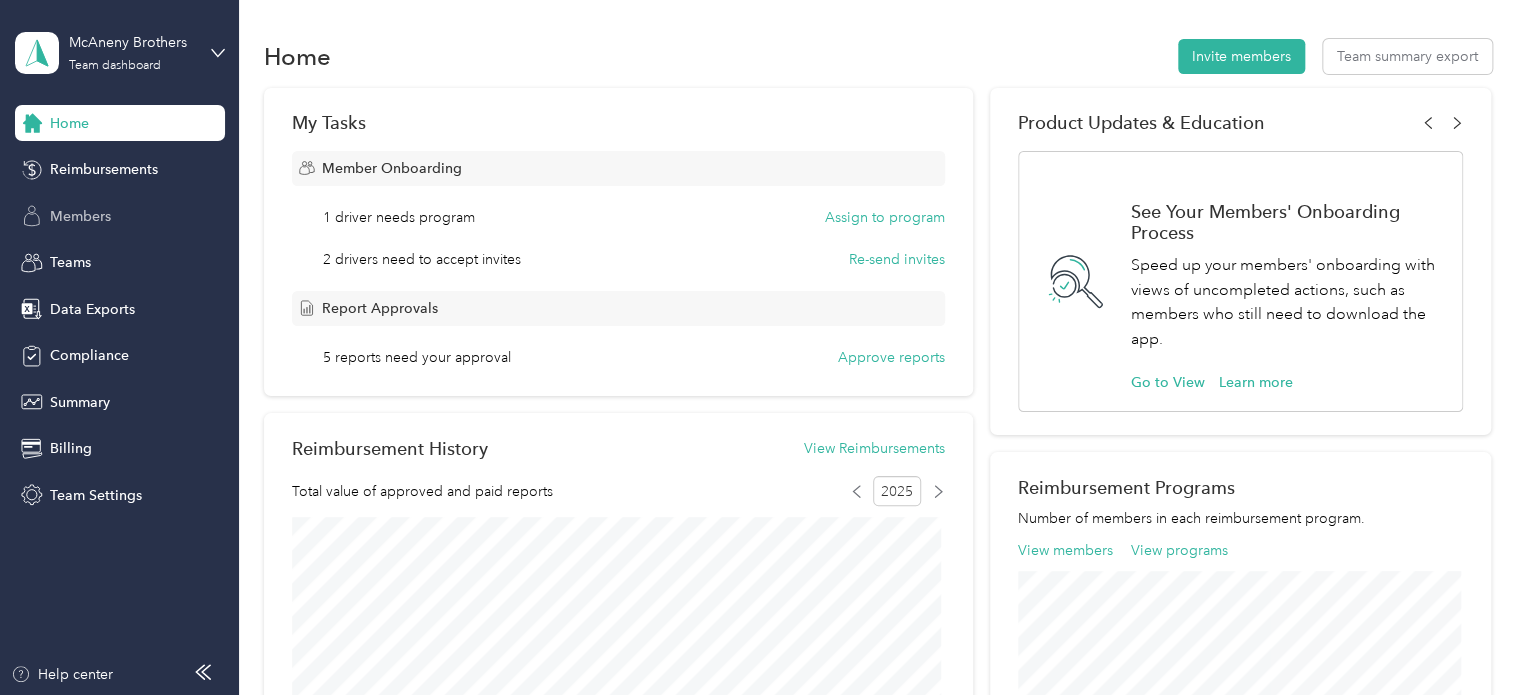 click on "Members" at bounding box center [80, 216] 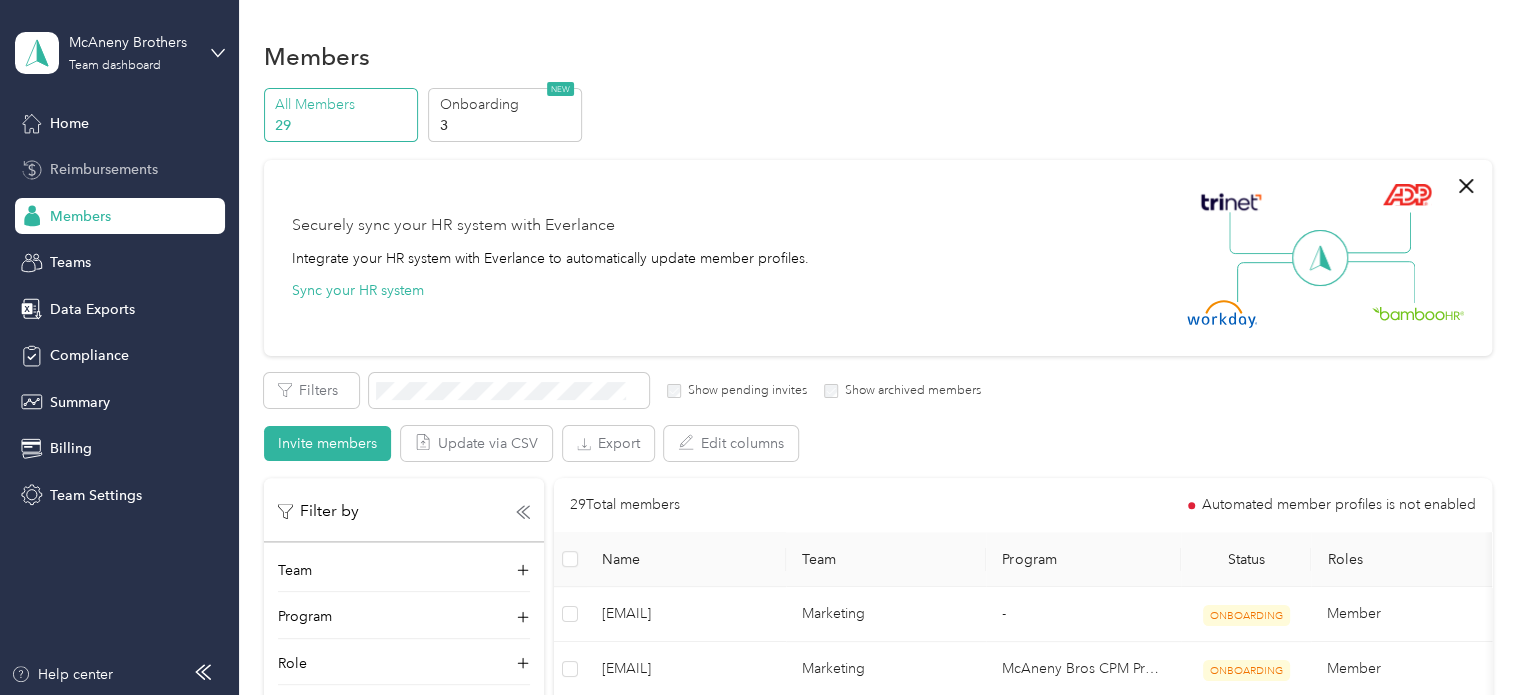 click on "Reimbursements" at bounding box center [104, 169] 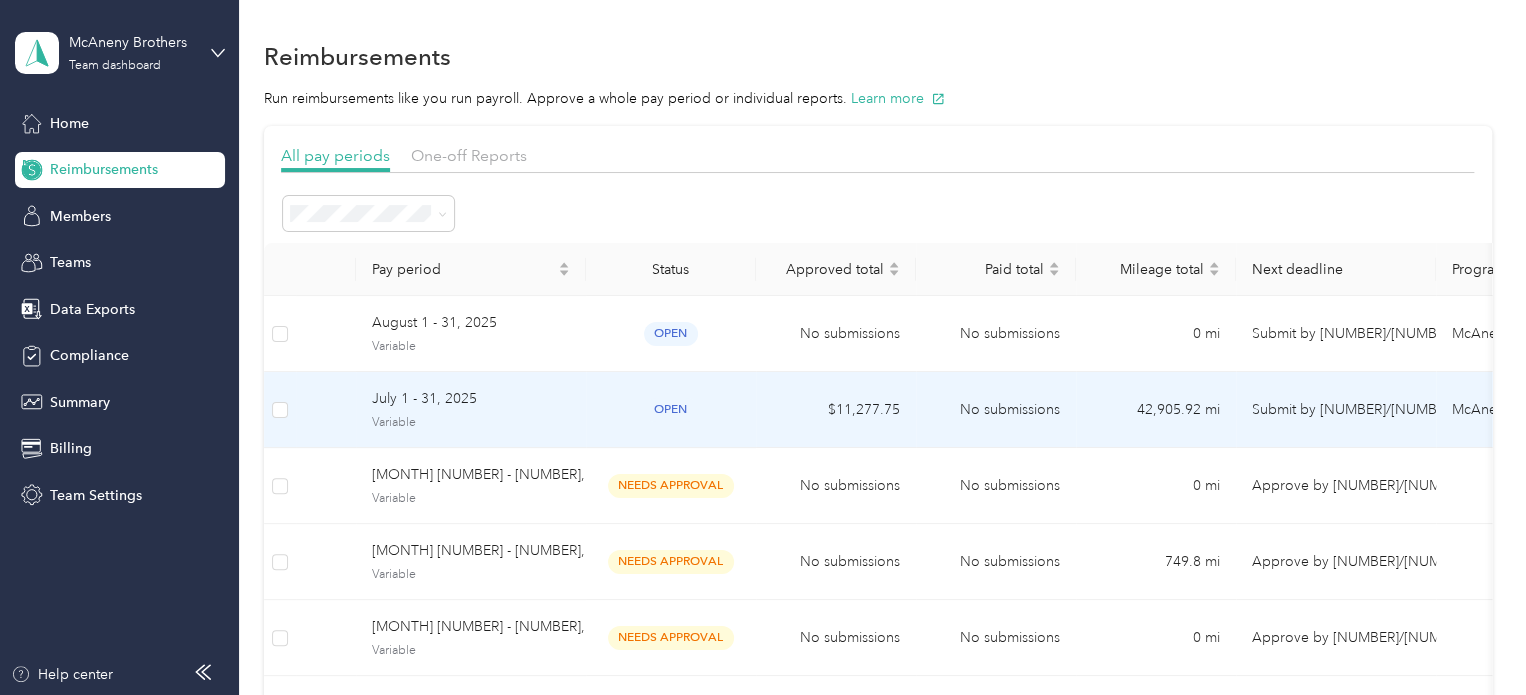 click on "July 1 - 31, 2025" at bounding box center [471, 399] 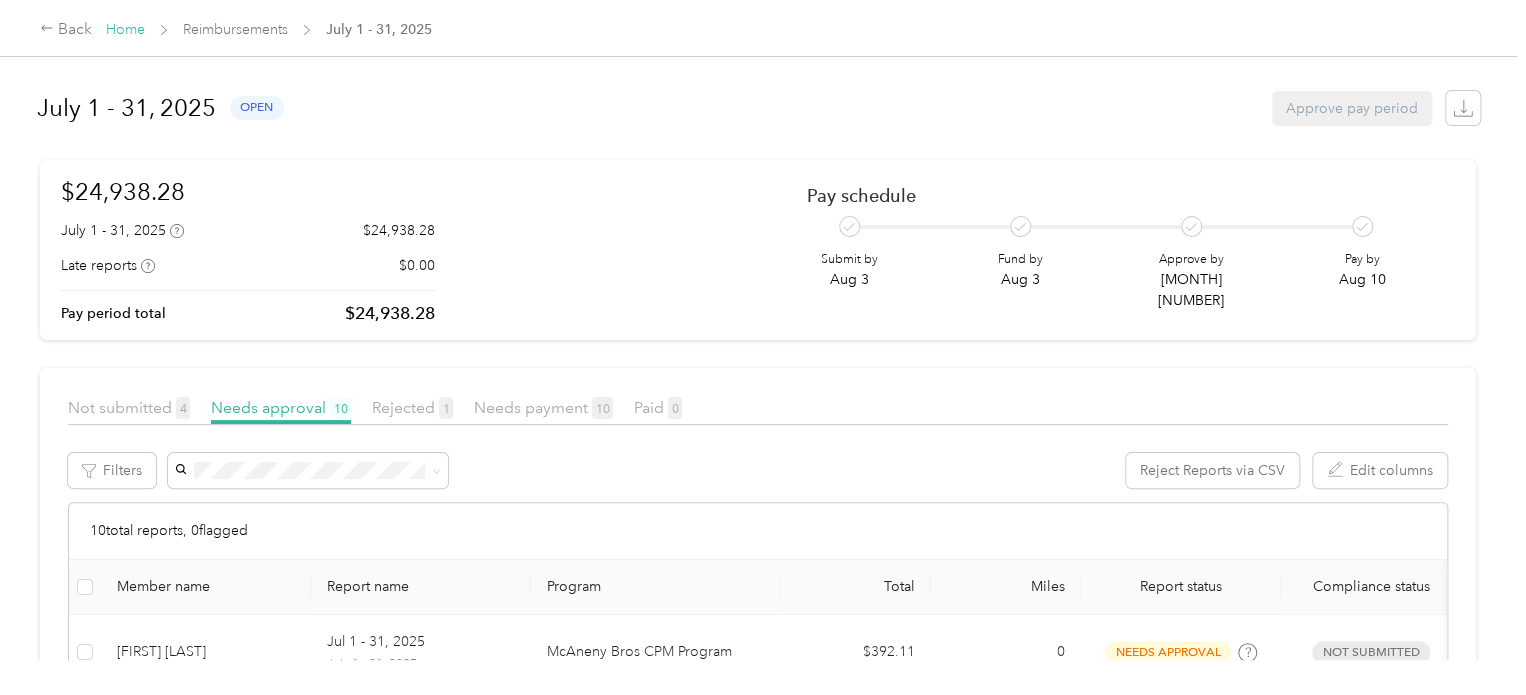 click on "Home" at bounding box center (125, 29) 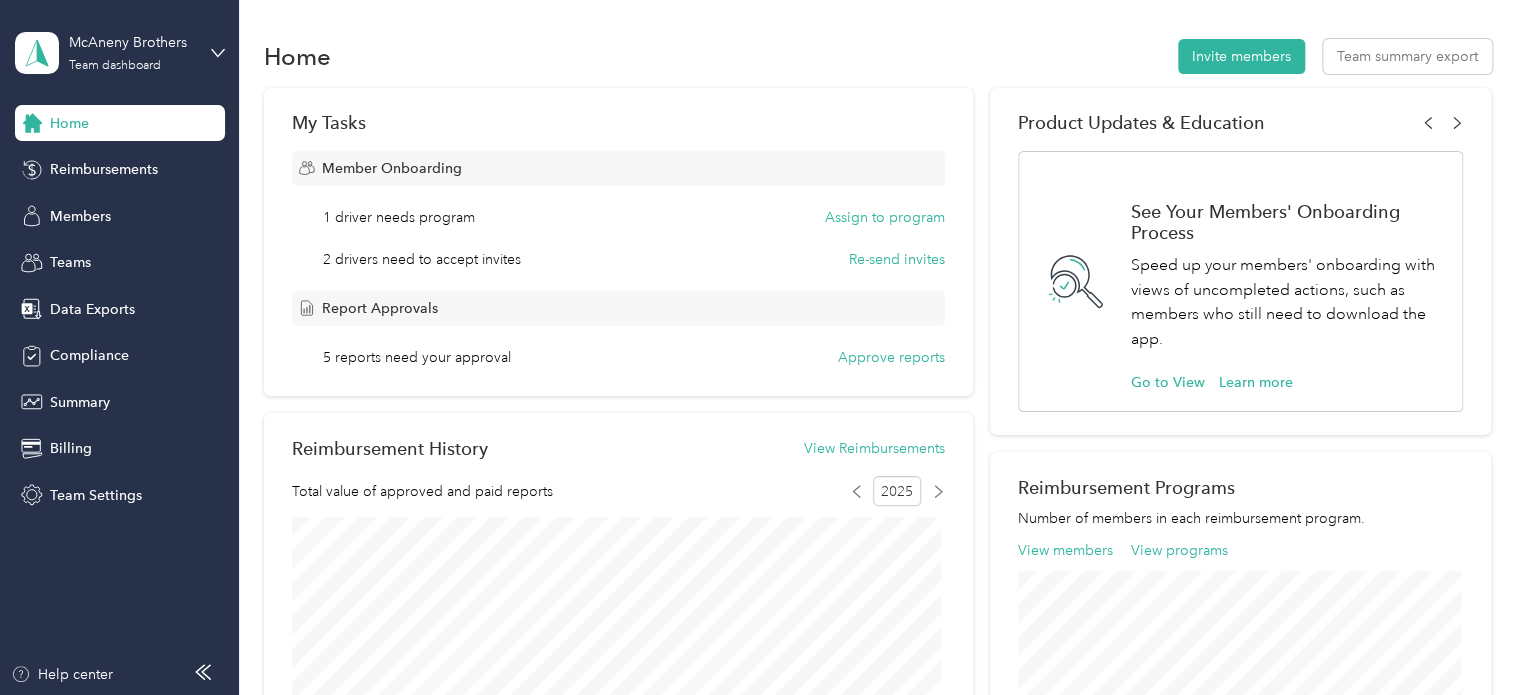click on "McAneny Brothers Team dashboard" at bounding box center [120, 53] 